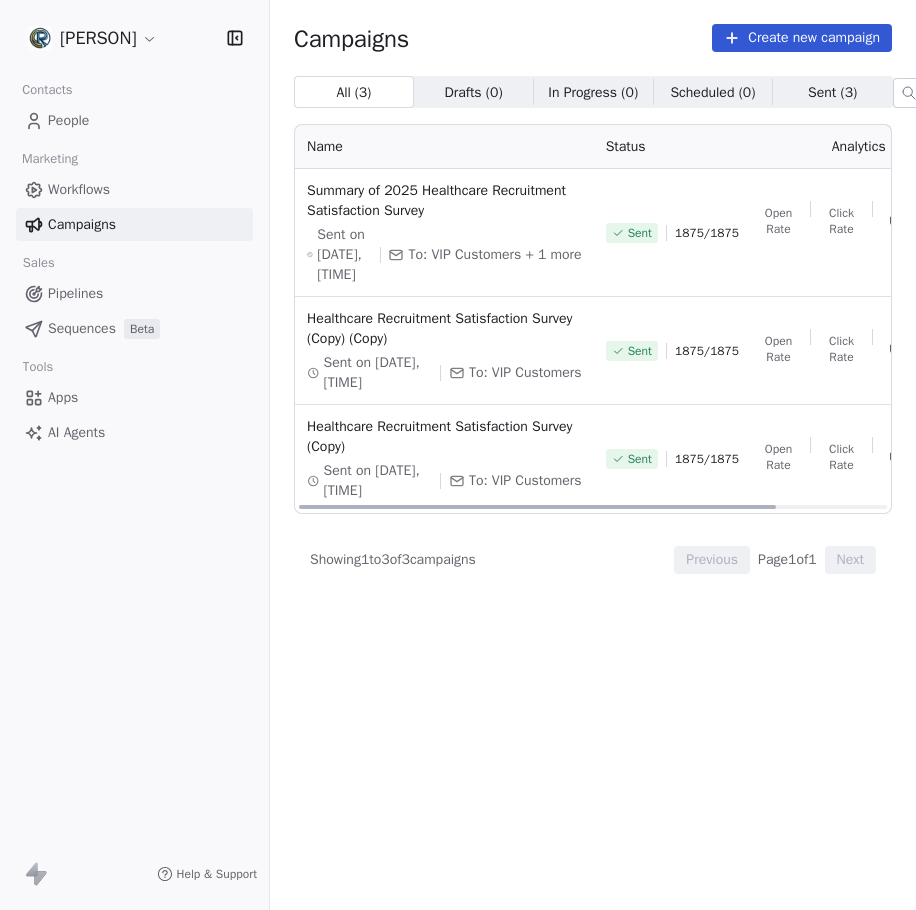 scroll, scrollTop: 0, scrollLeft: 0, axis: both 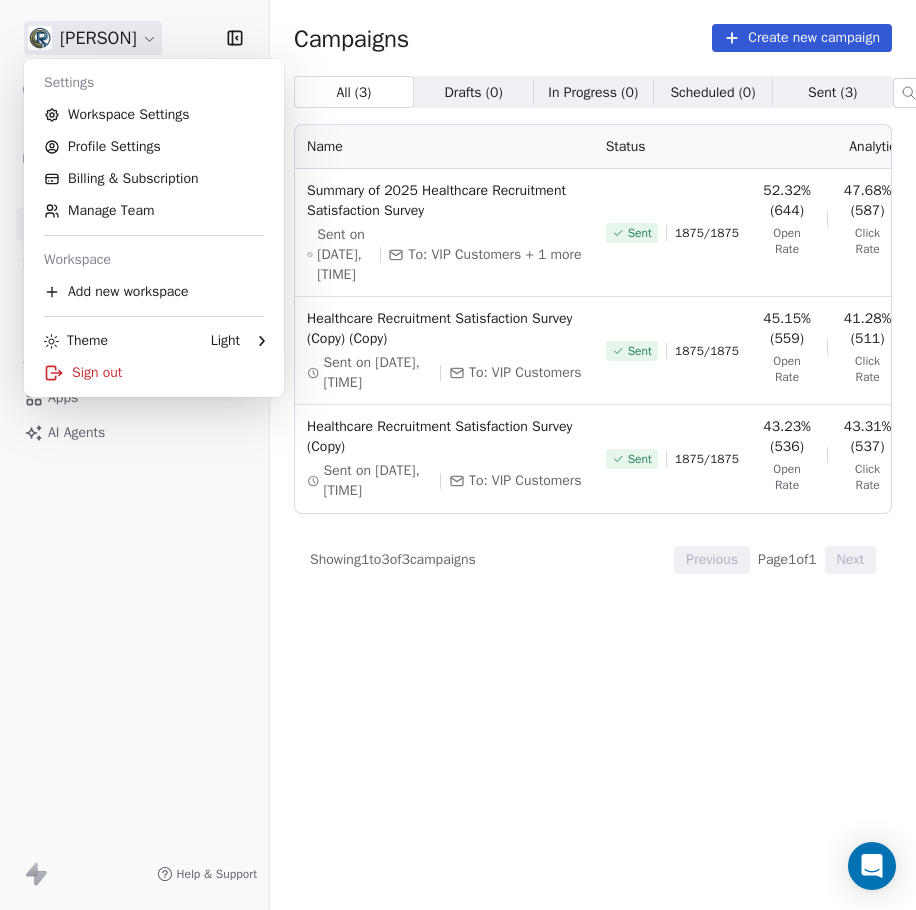 click on "Settings Workspace Settings Profile Settings" at bounding box center [458, 455] 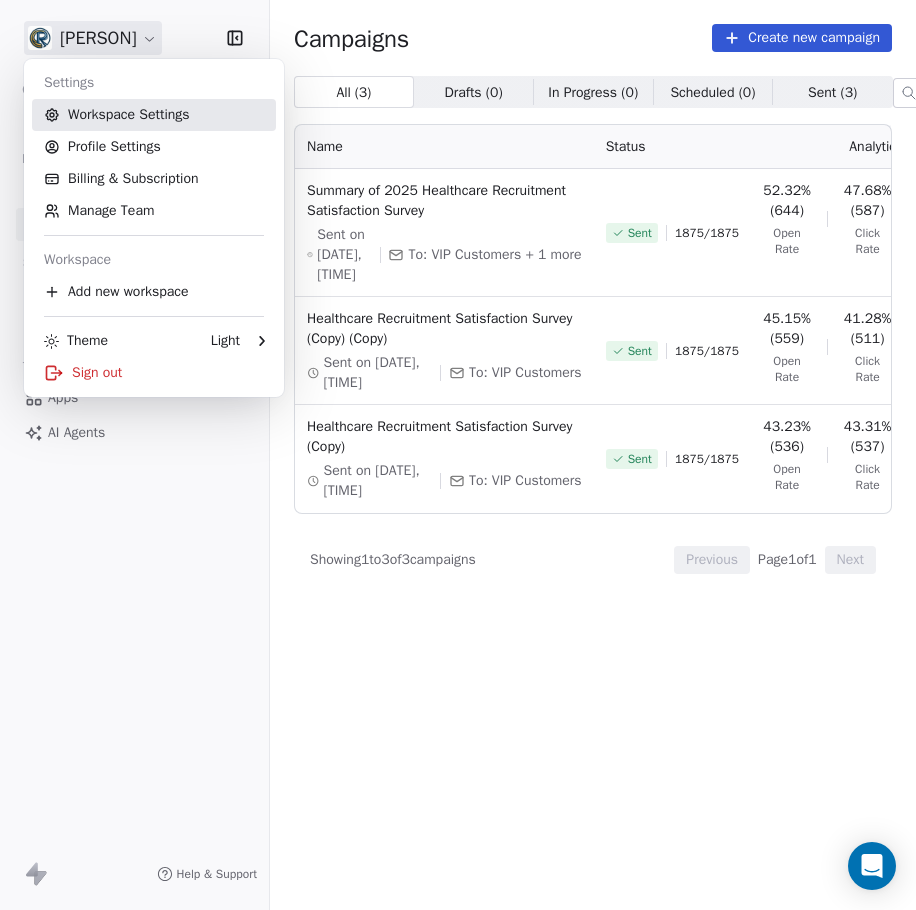 click on "Workspace Settings" at bounding box center [154, 115] 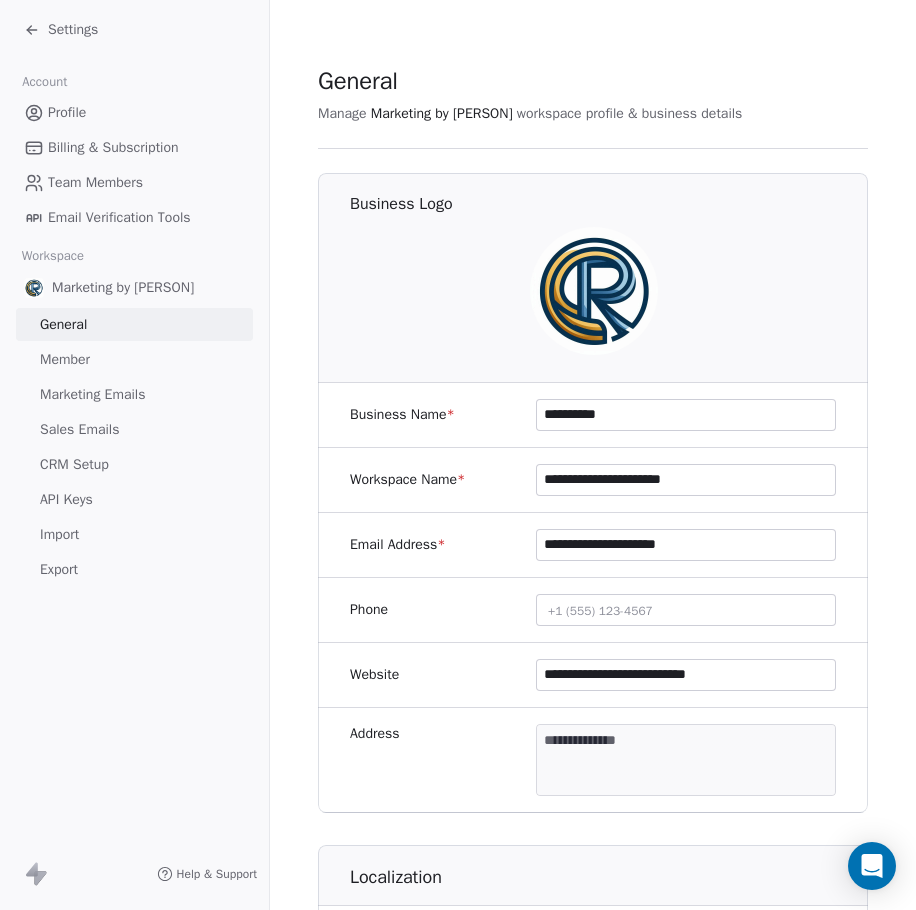 click on "Team Members" at bounding box center (95, 182) 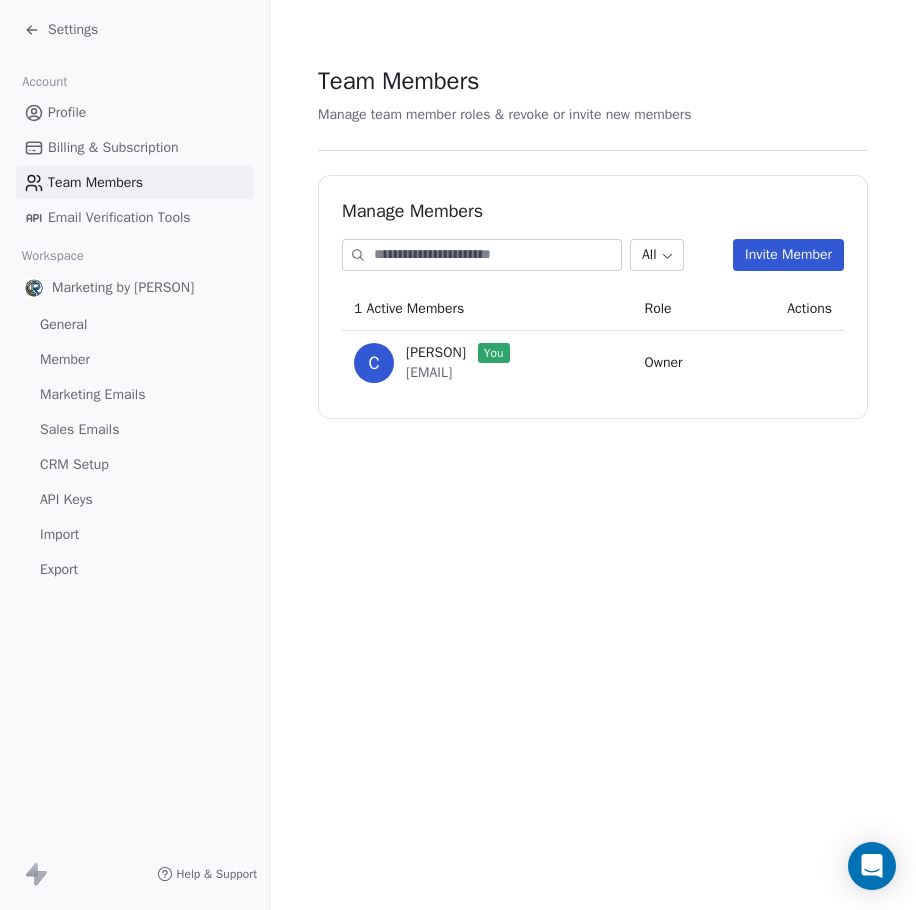 click on "Invite Member" at bounding box center (788, 255) 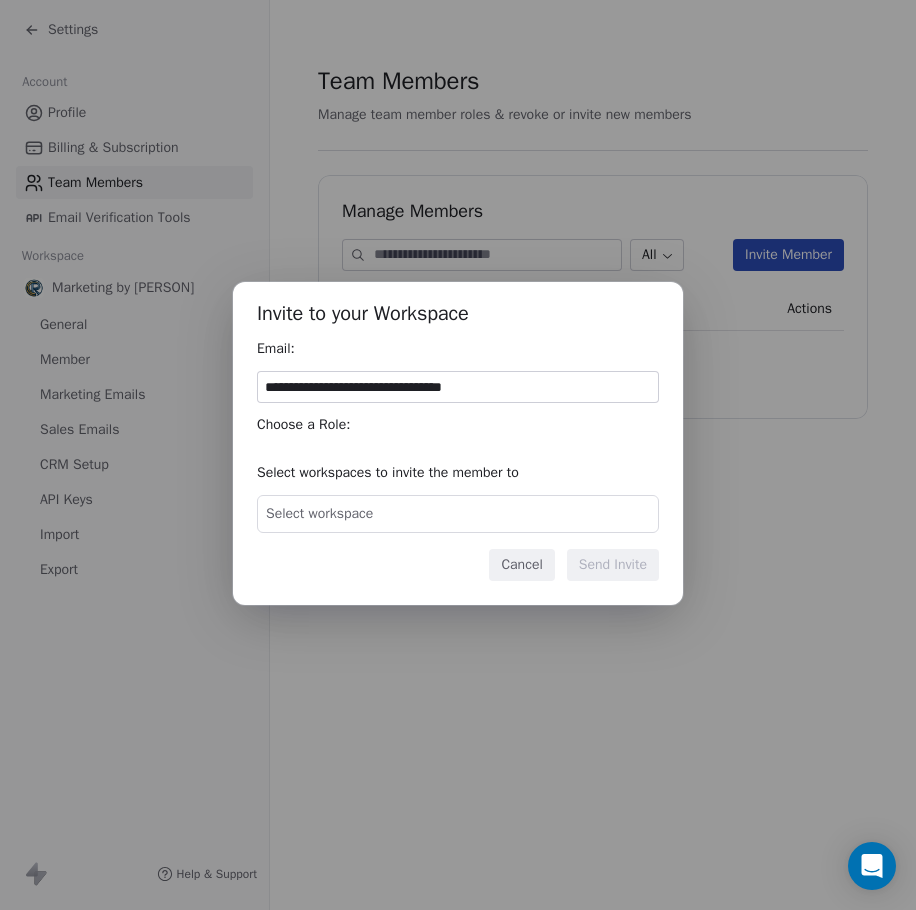 type on "**********" 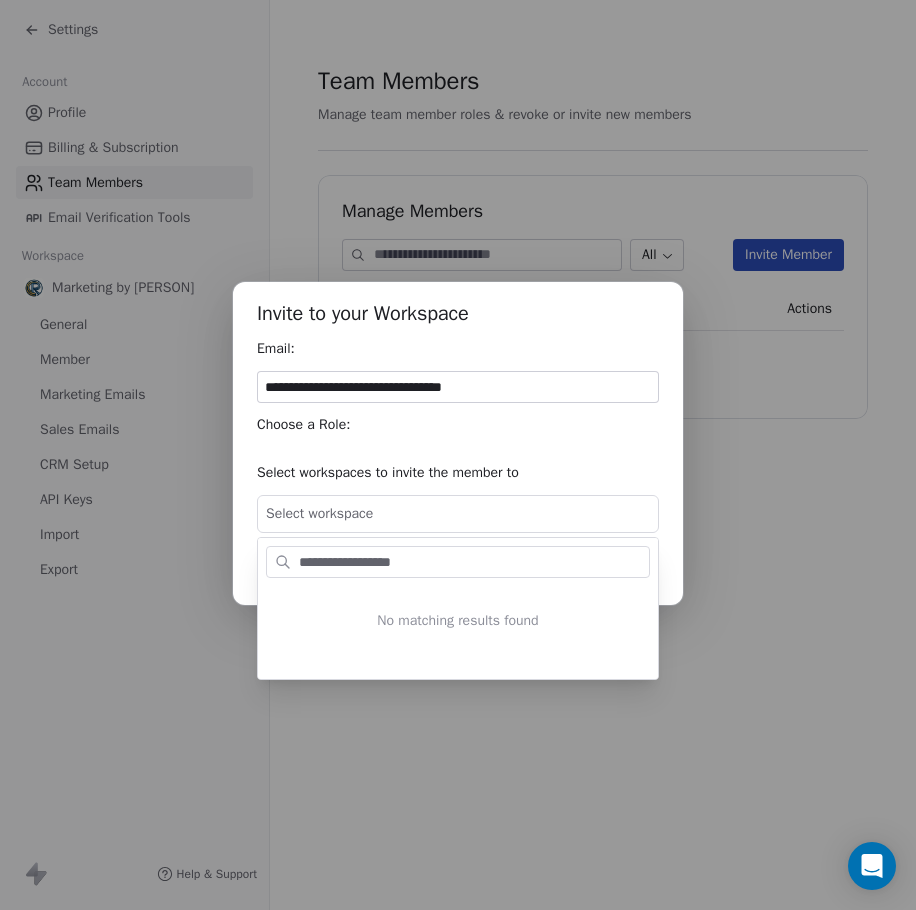 type on "**********" 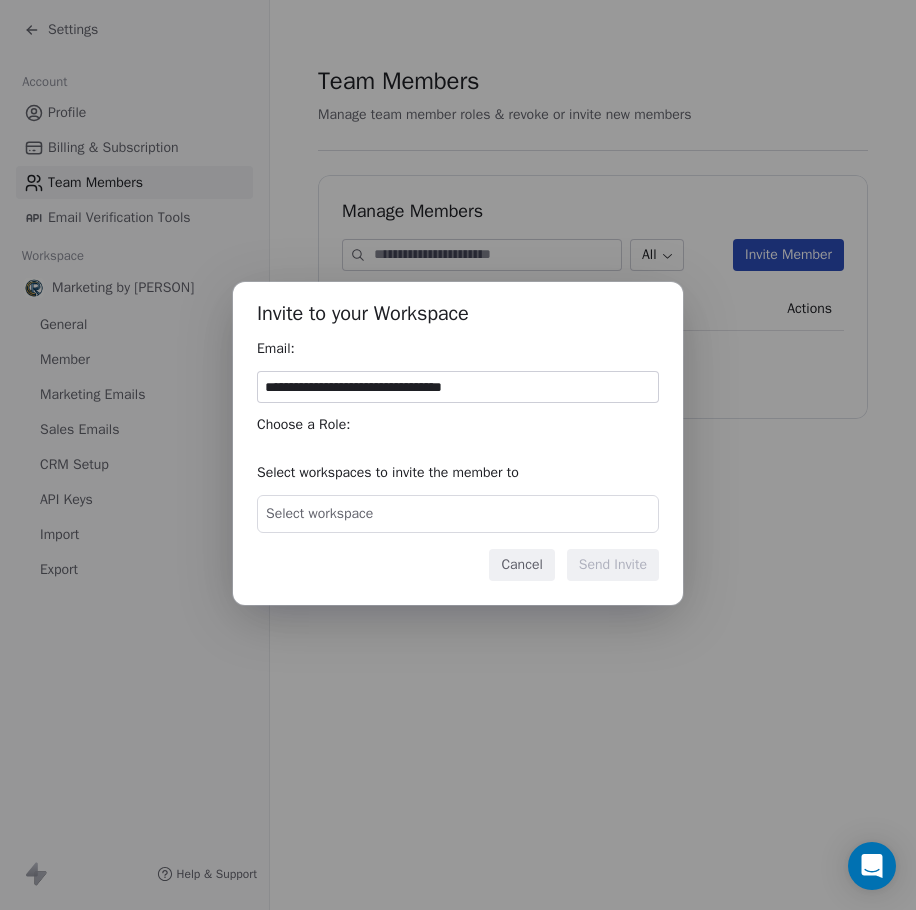 click on "Select workspace" at bounding box center (458, 514) 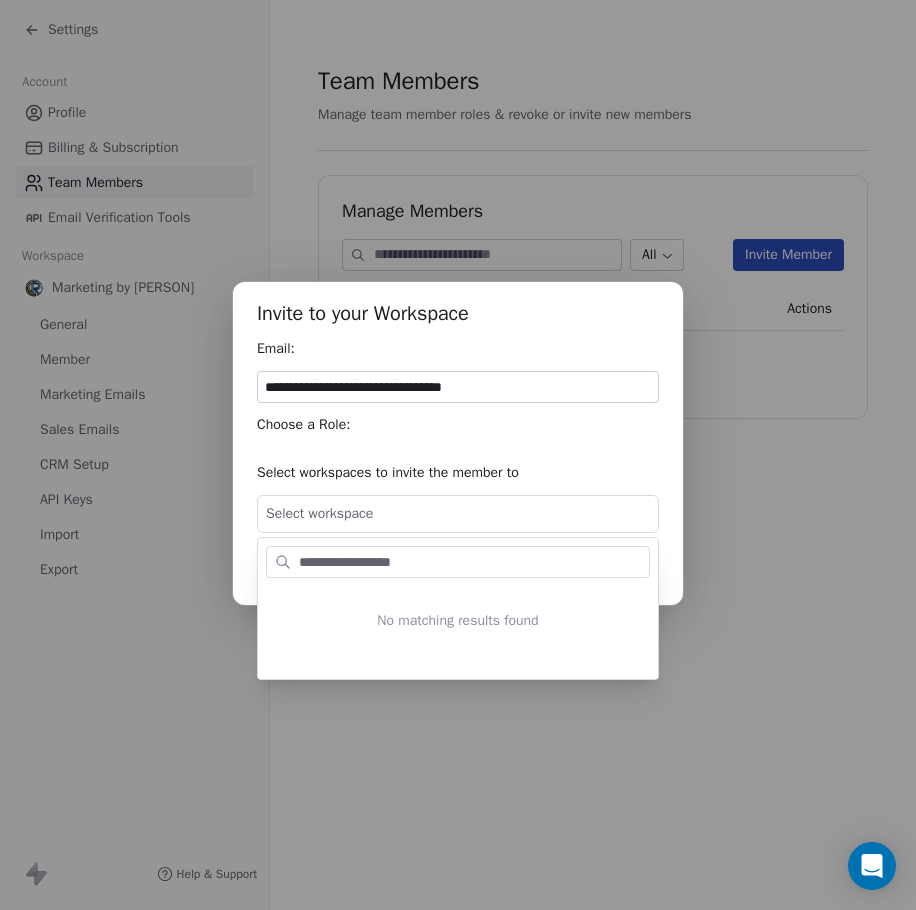 click on "**********" at bounding box center (472, 562) 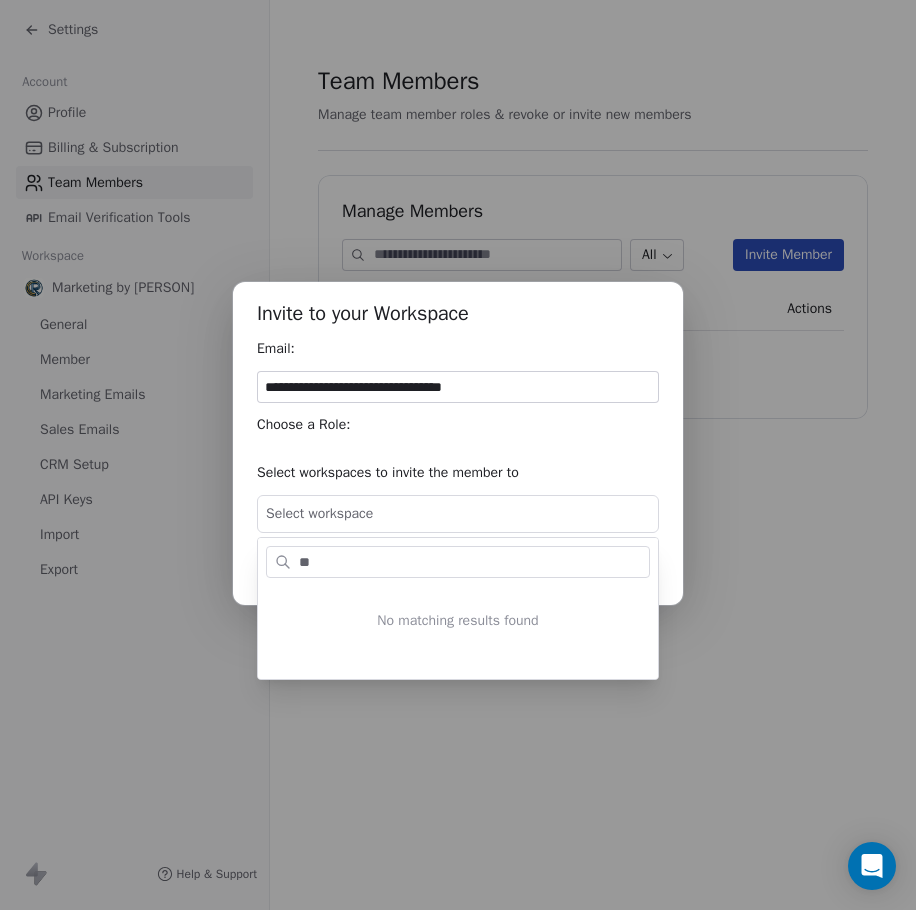 type on "*" 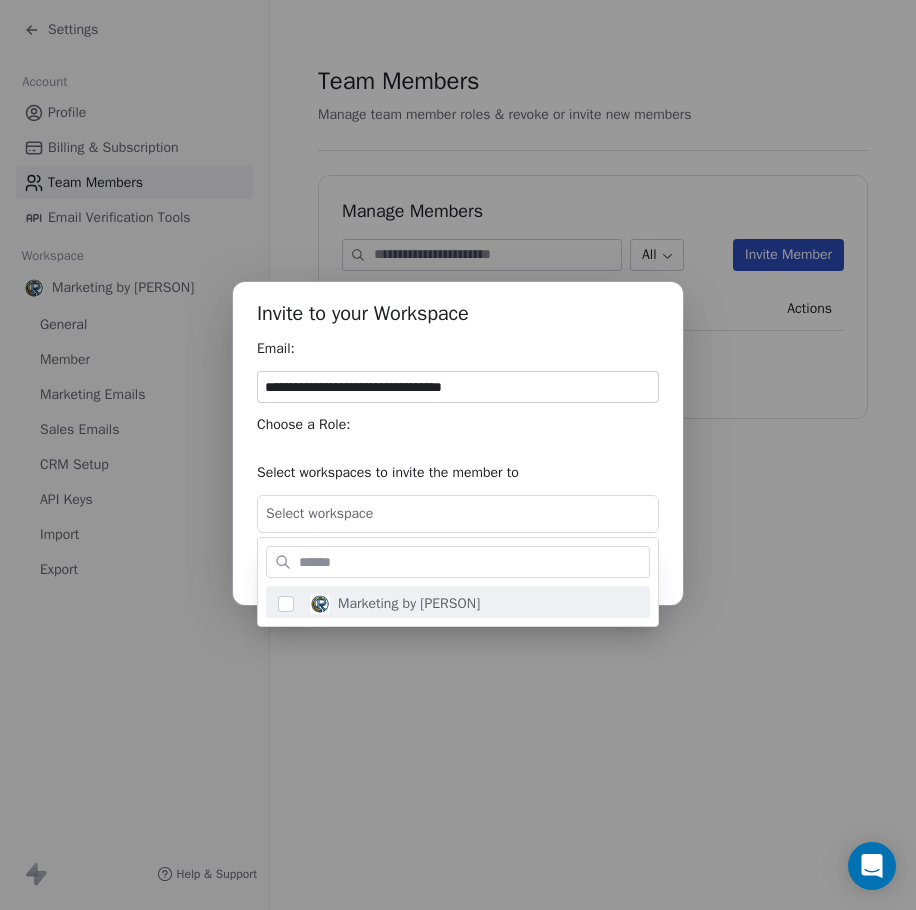 type 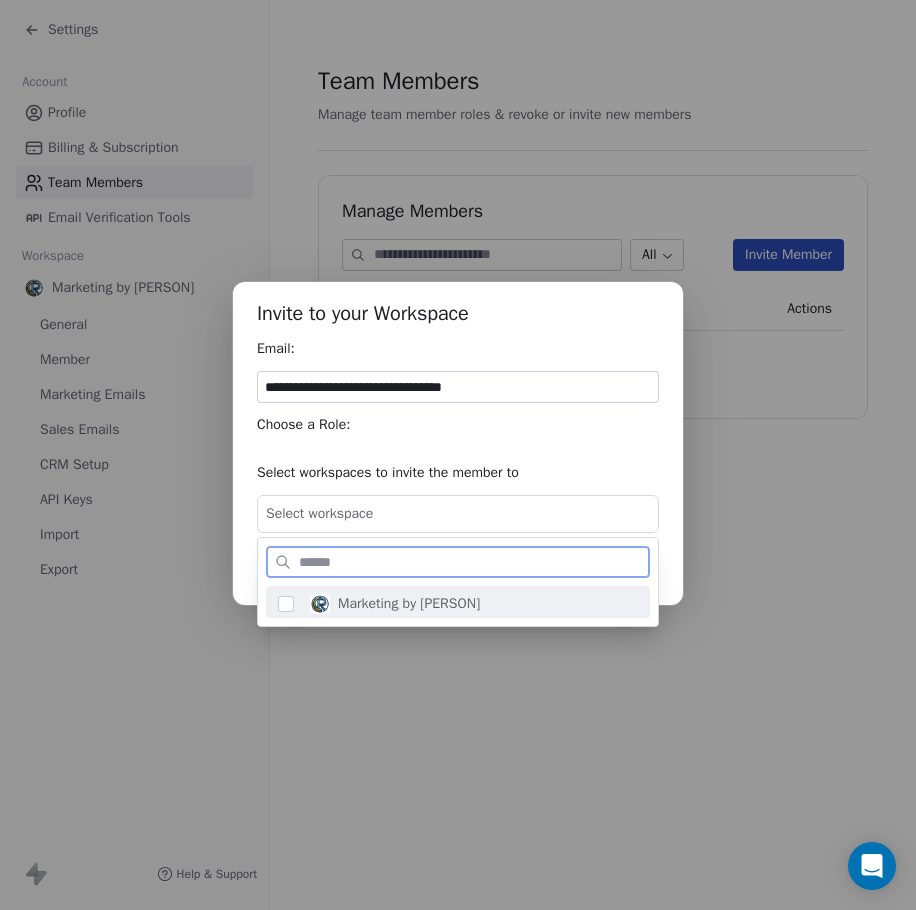 click on "Marketing by [PERSON]" at bounding box center (409, 604) 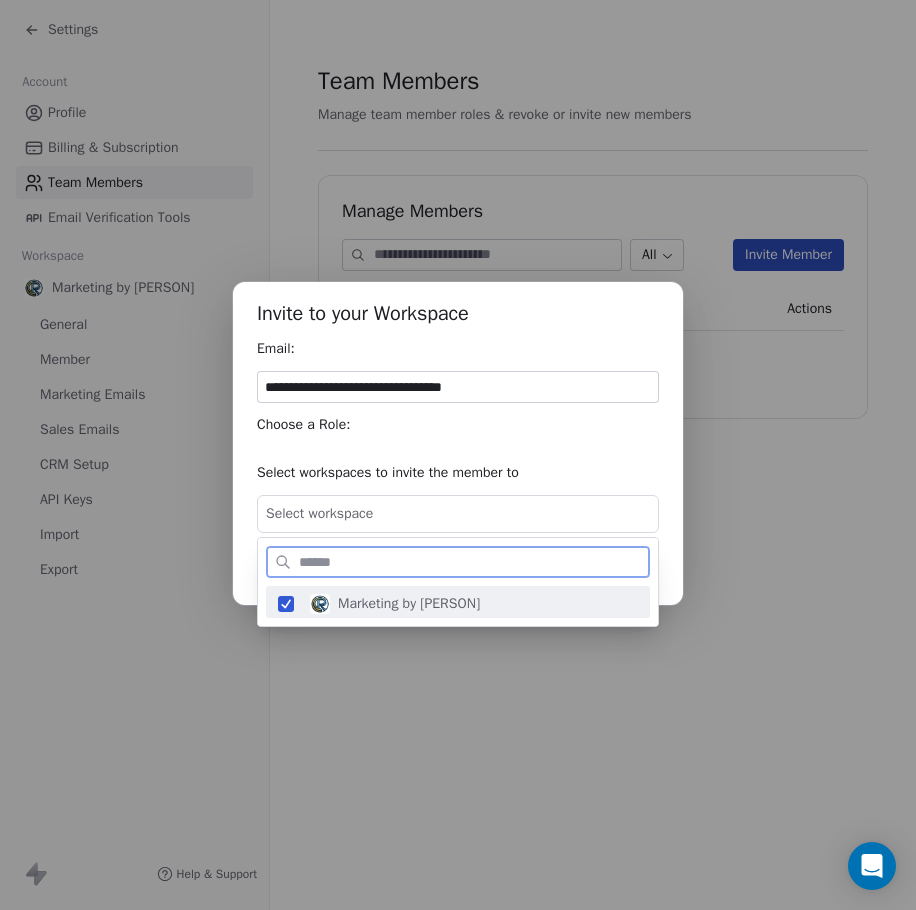 click on "**********" at bounding box center (458, 455) 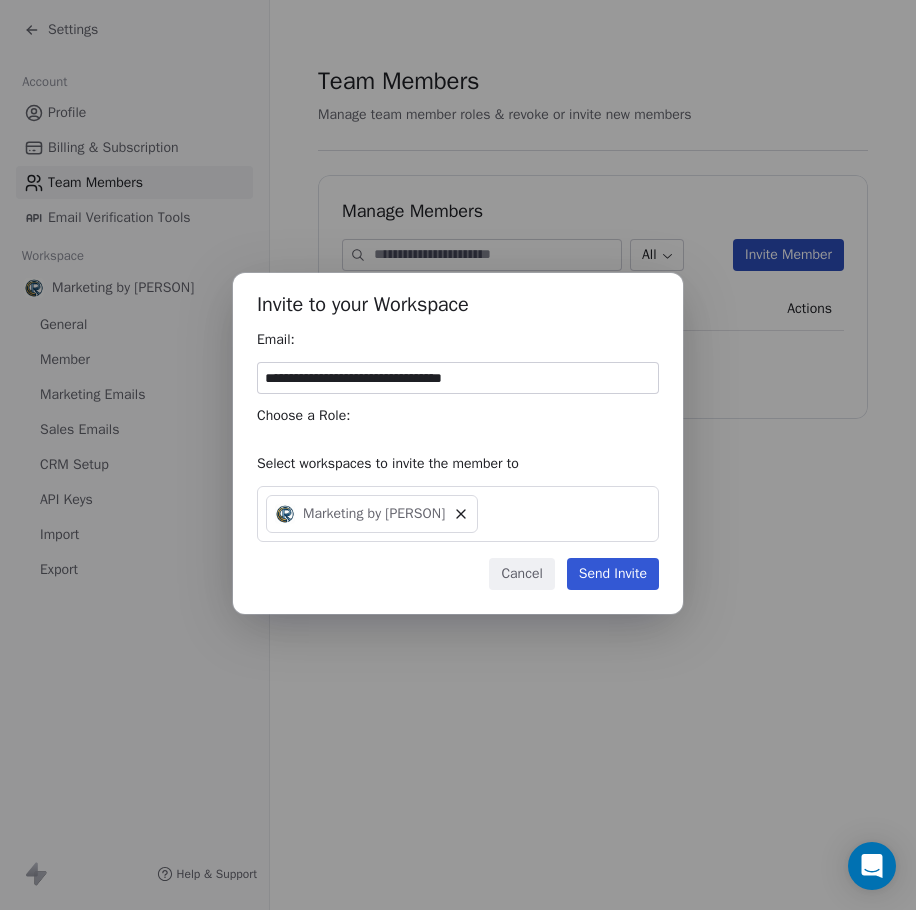 click on "Send Invite" at bounding box center [613, 574] 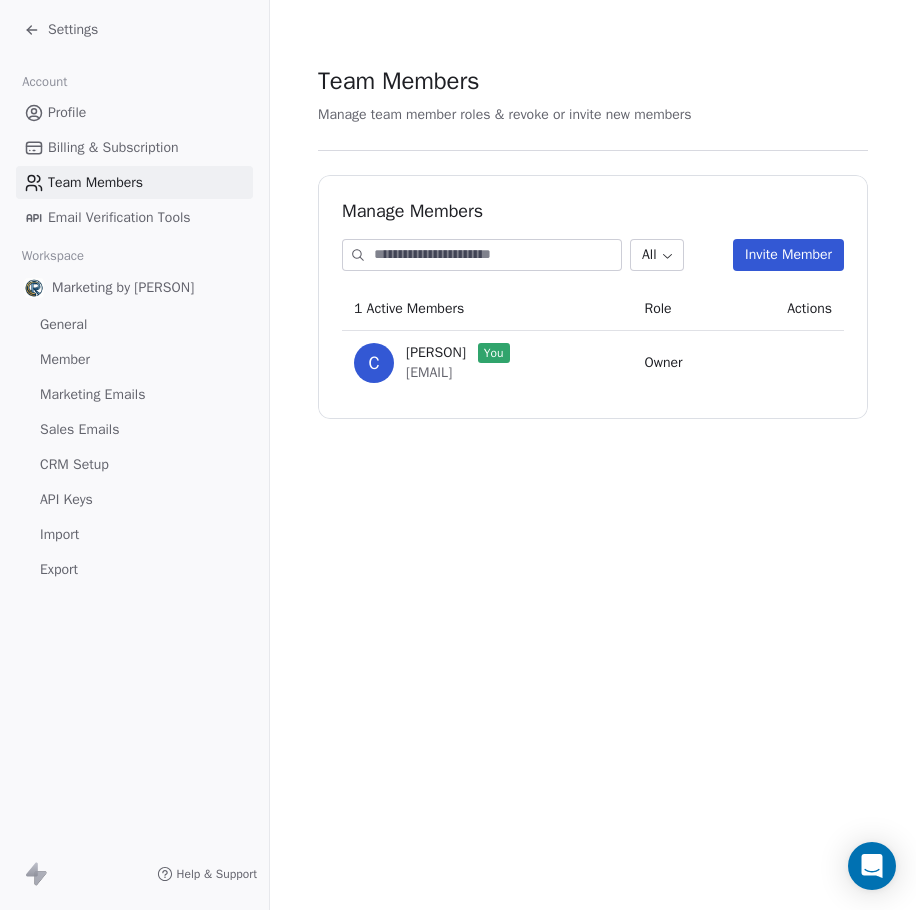 type 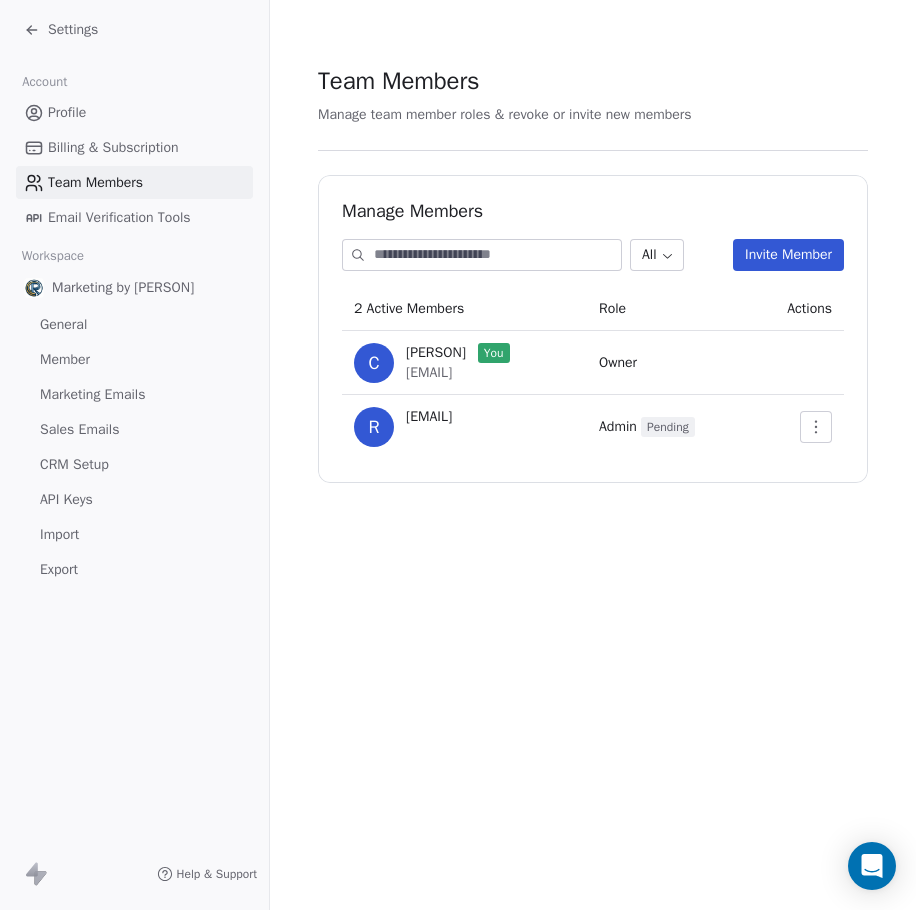 click on "Profile" at bounding box center [67, 112] 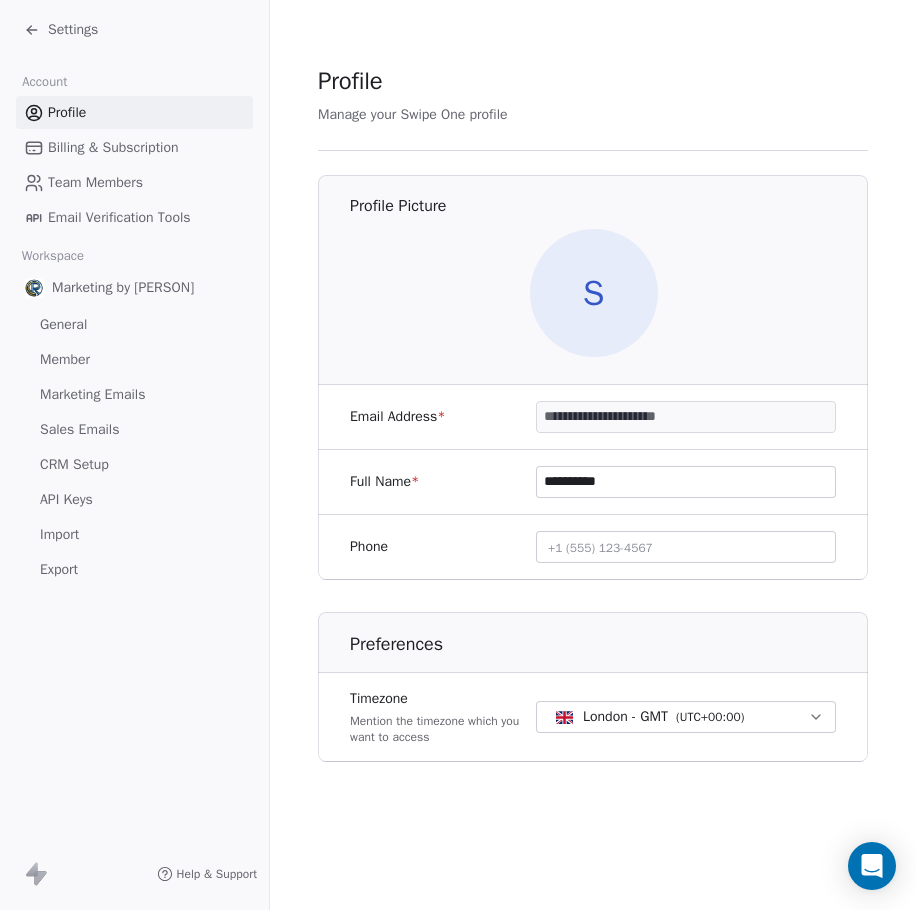 click on "General" at bounding box center (134, 324) 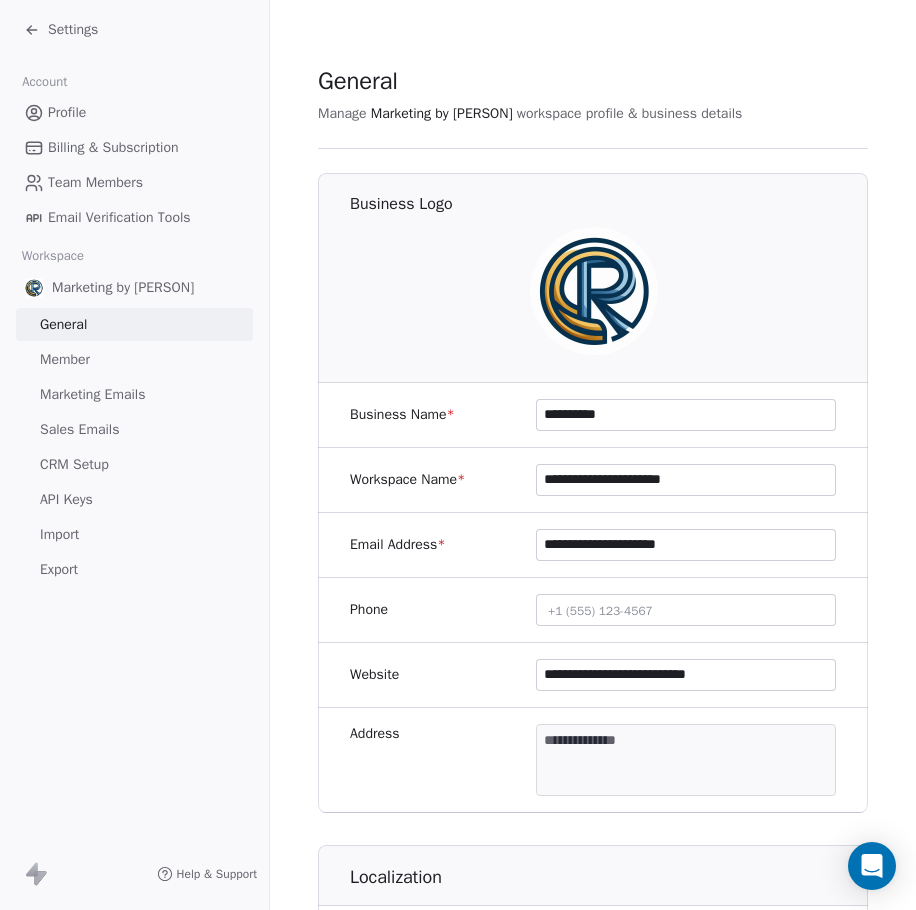click on "Member" at bounding box center [65, 359] 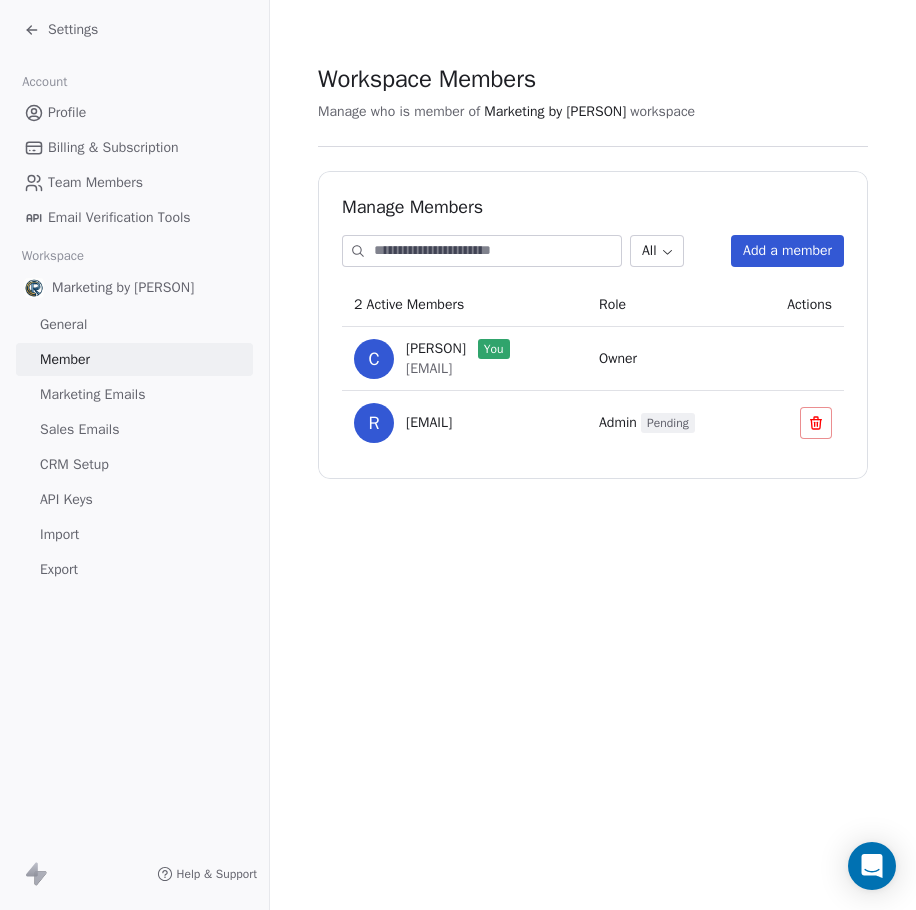 click on "Marketing Emails" at bounding box center [92, 394] 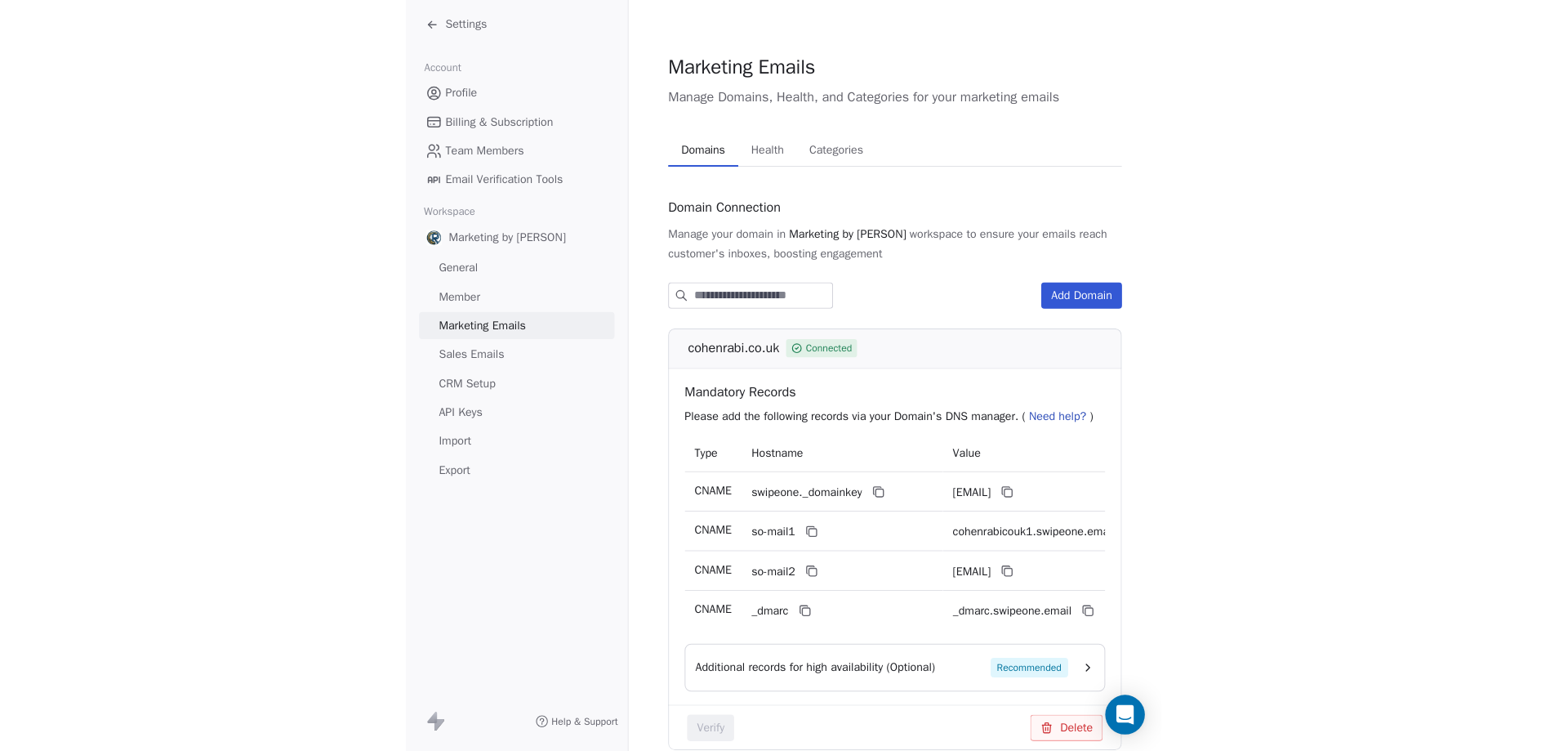 scroll, scrollTop: 94, scrollLeft: 0, axis: vertical 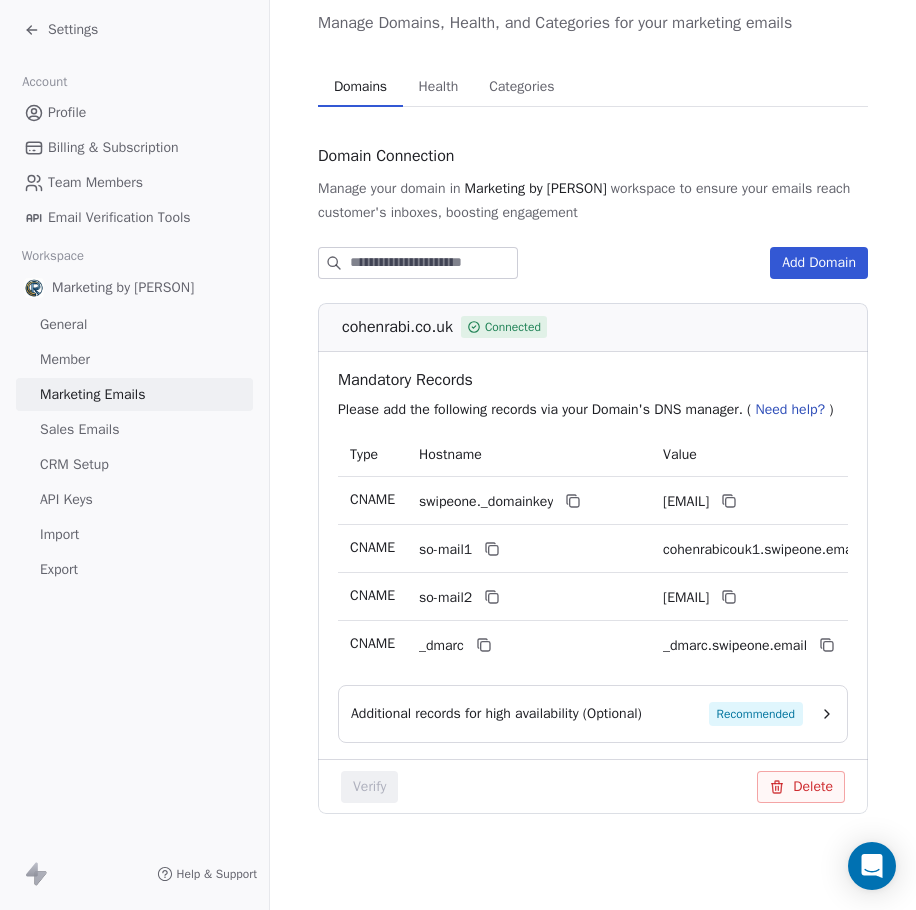 click on "Add Domain" at bounding box center (819, 263) 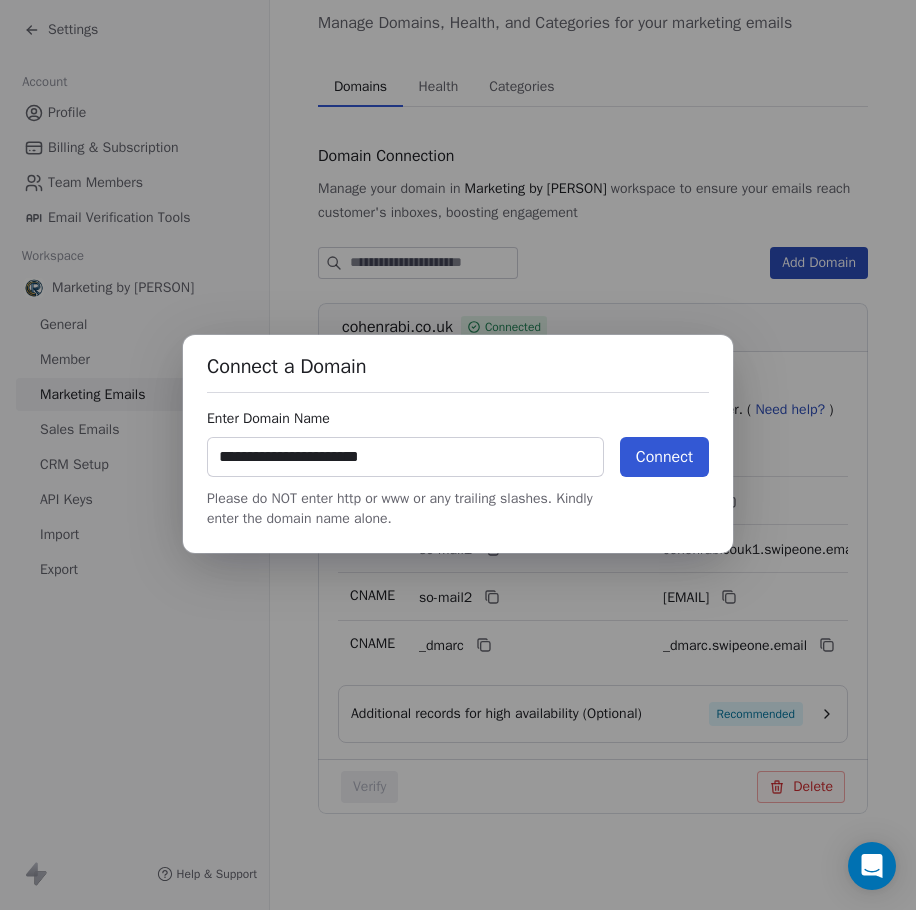 type on "**********" 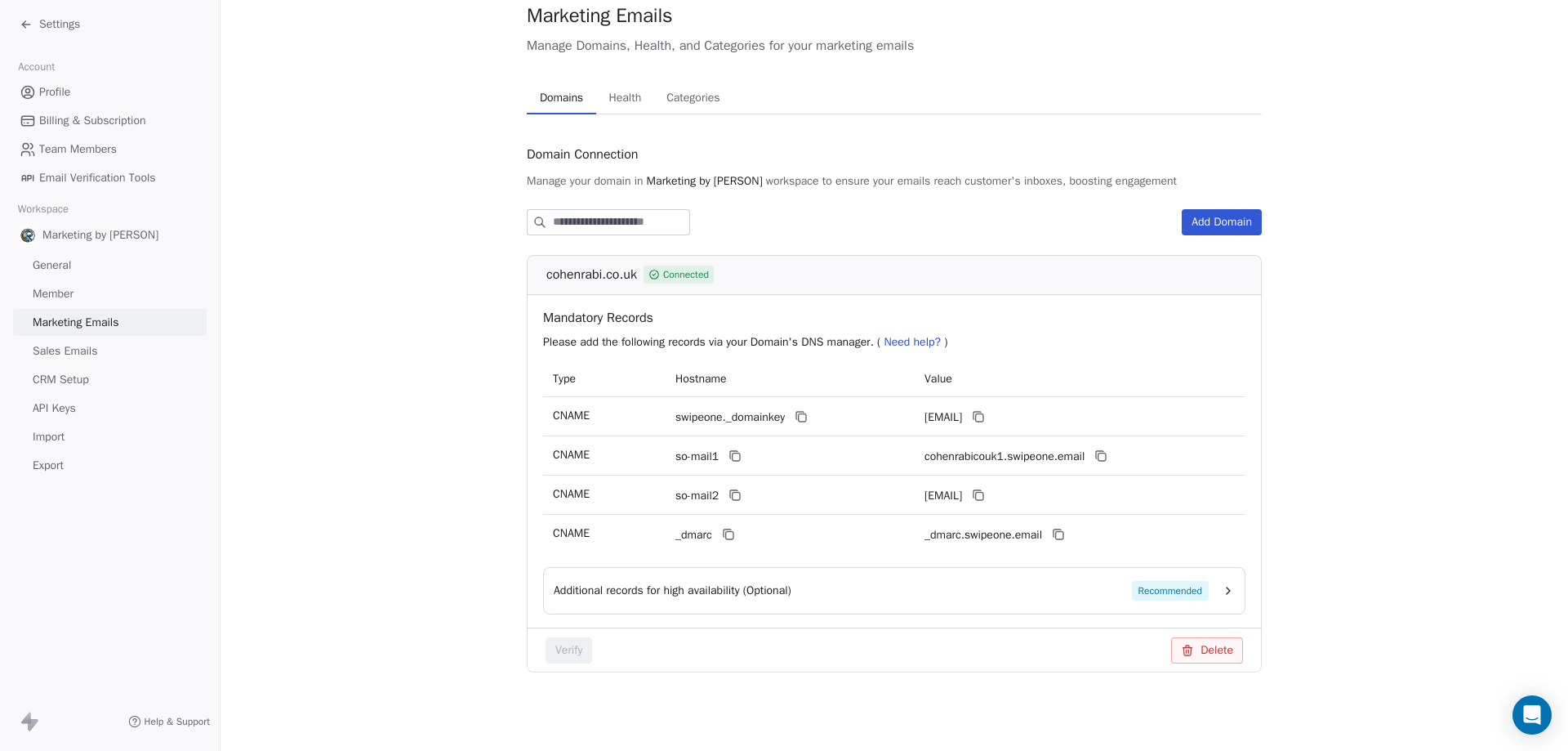 scroll, scrollTop: 51, scrollLeft: 0, axis: vertical 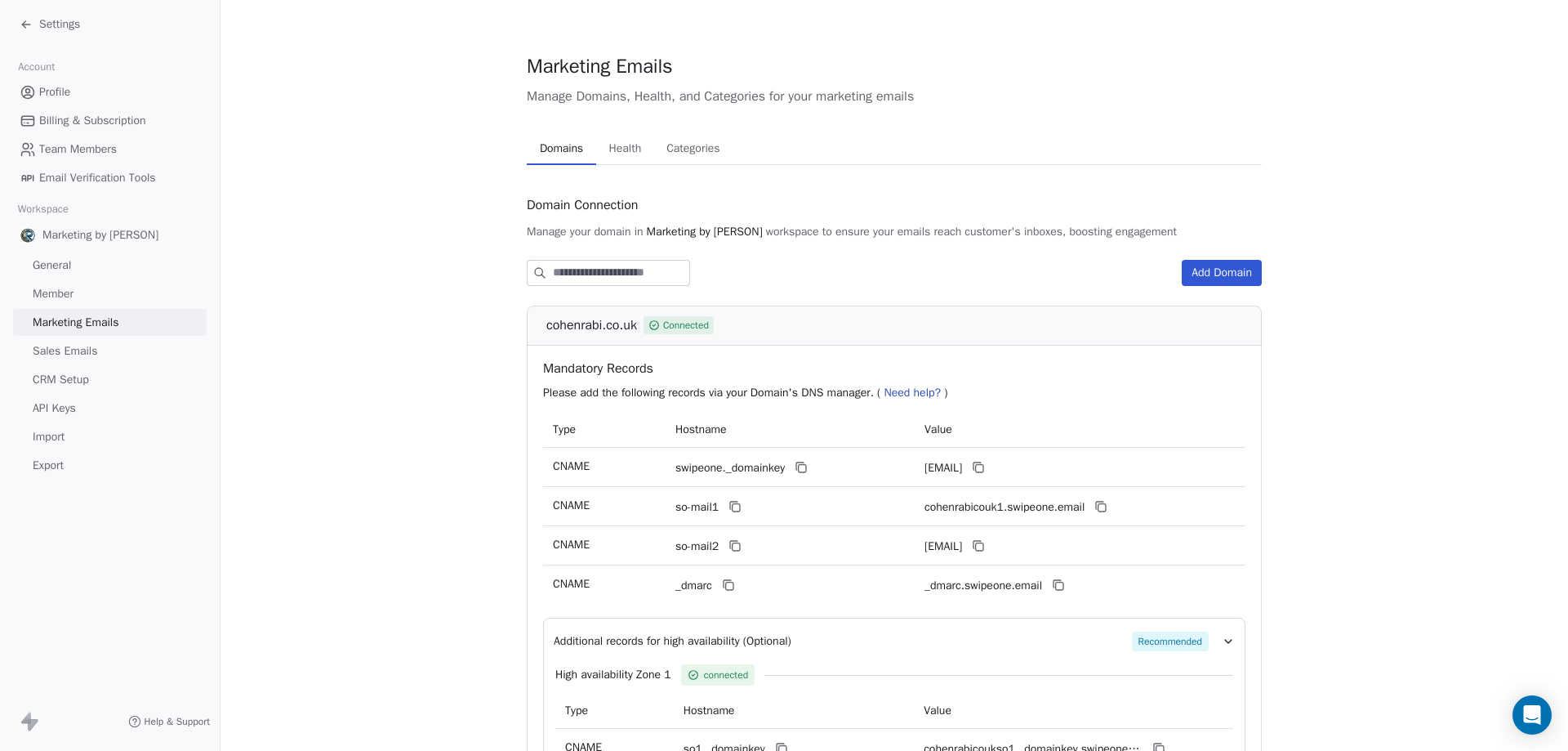 click on "Health" at bounding box center (626, 149) 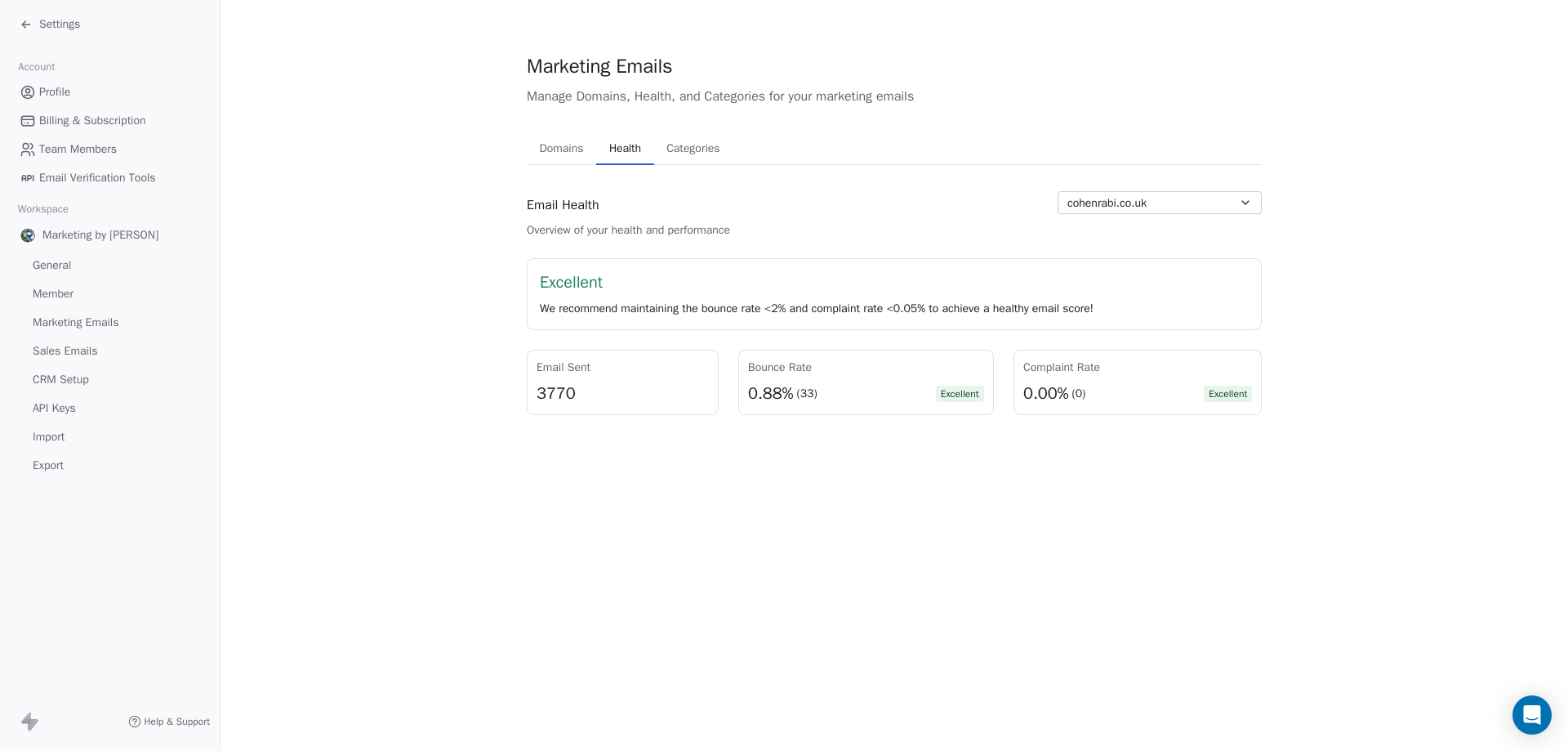 click on "Settings" at bounding box center (109, 25) 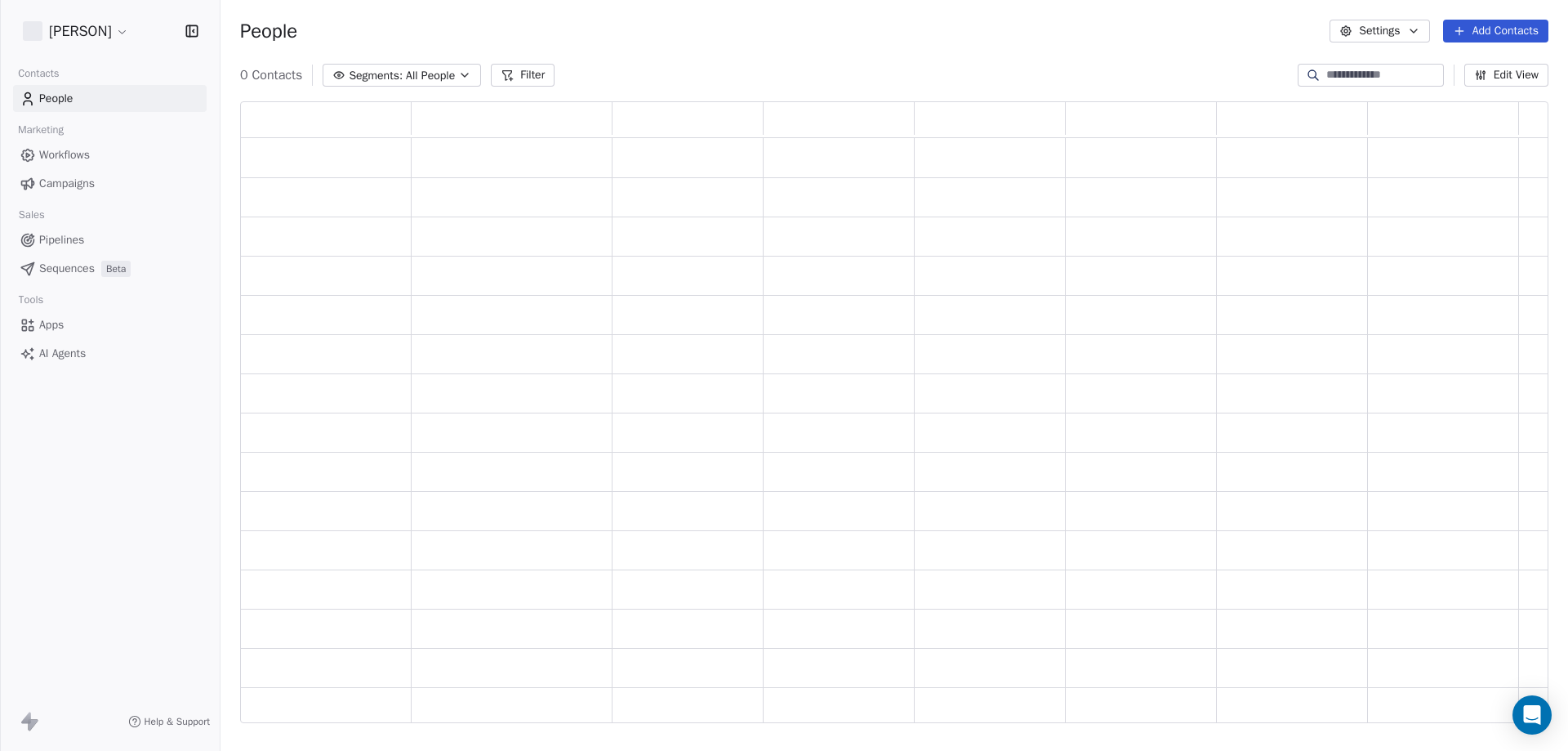 scroll, scrollTop: 13, scrollLeft: 13, axis: both 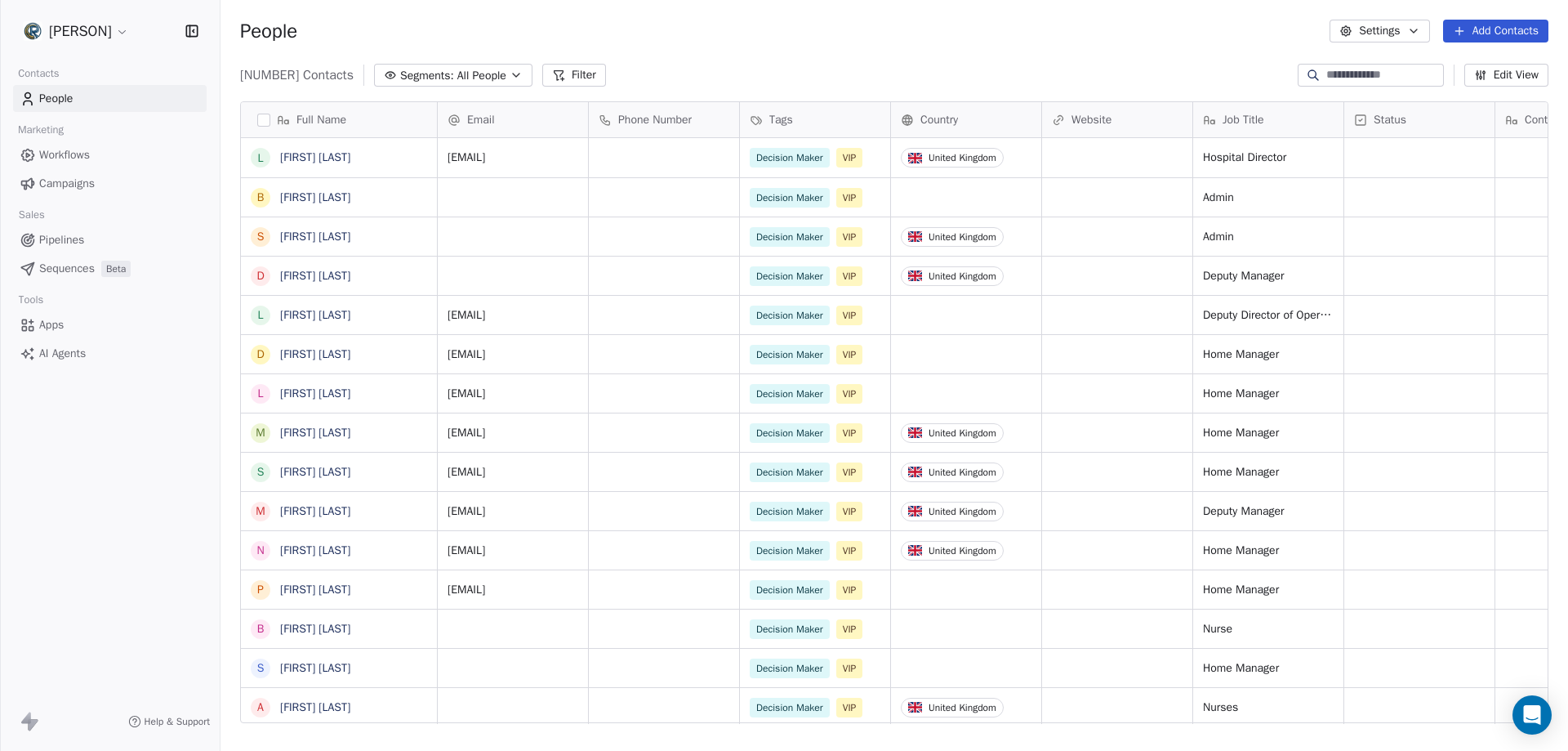 click on "Campaigns" at bounding box center [67, 183] 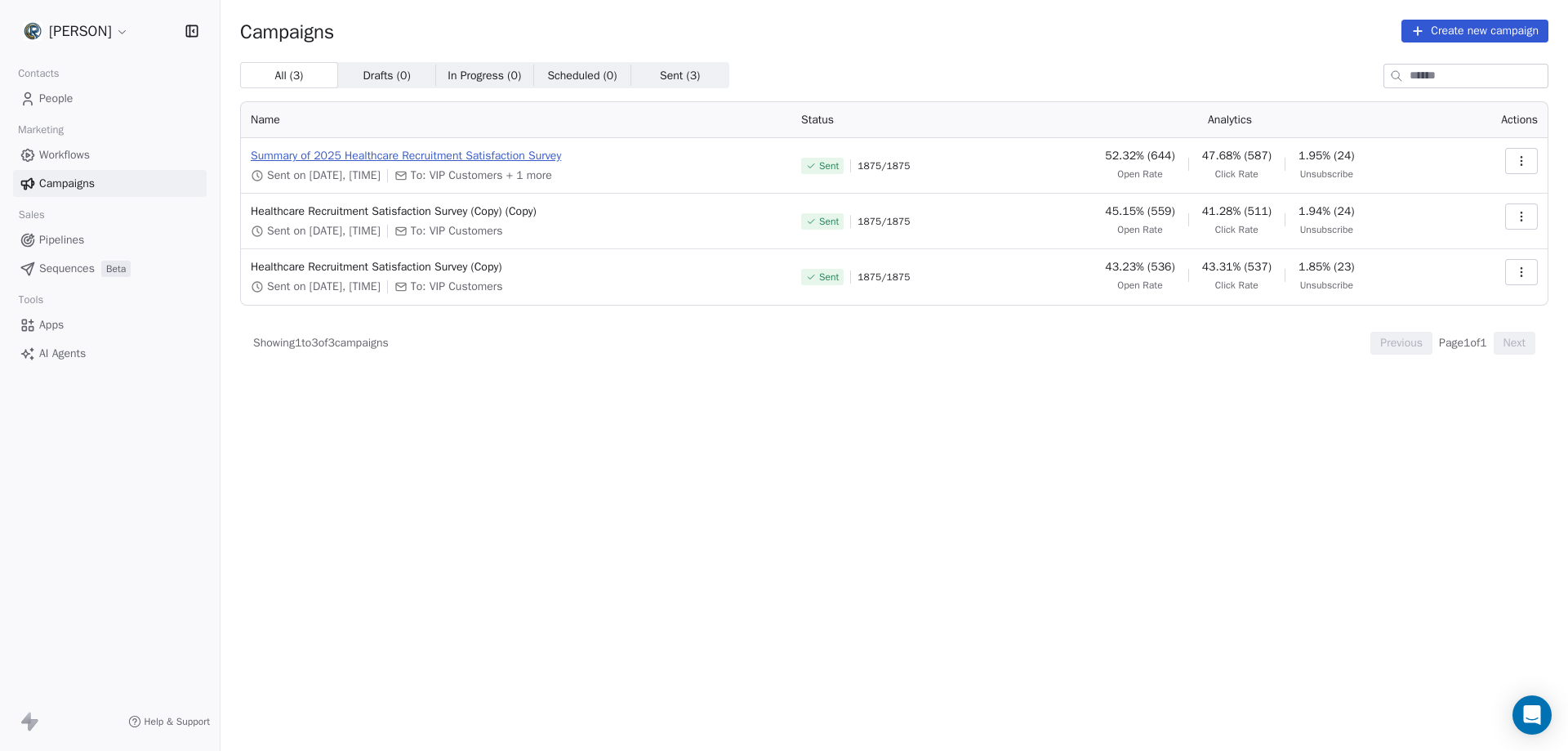 click on "Summary of 2025 Healthcare Recruitment Satisfaction Survey" at bounding box center (516, 156) 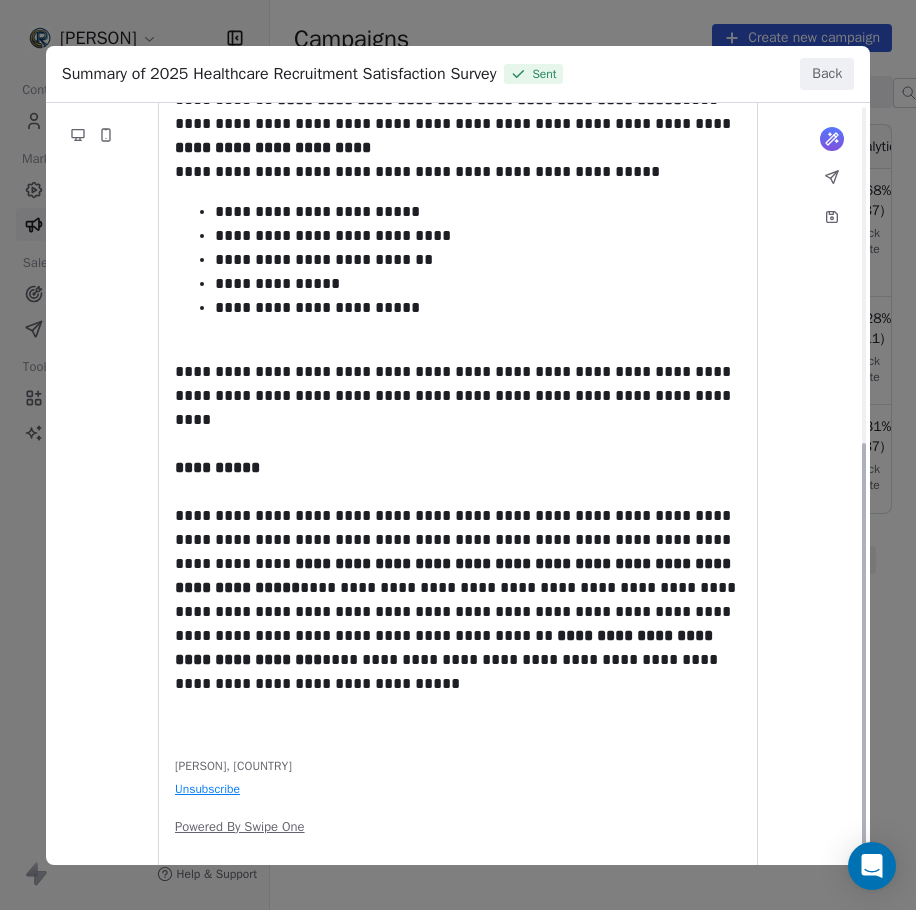scroll, scrollTop: 667, scrollLeft: 0, axis: vertical 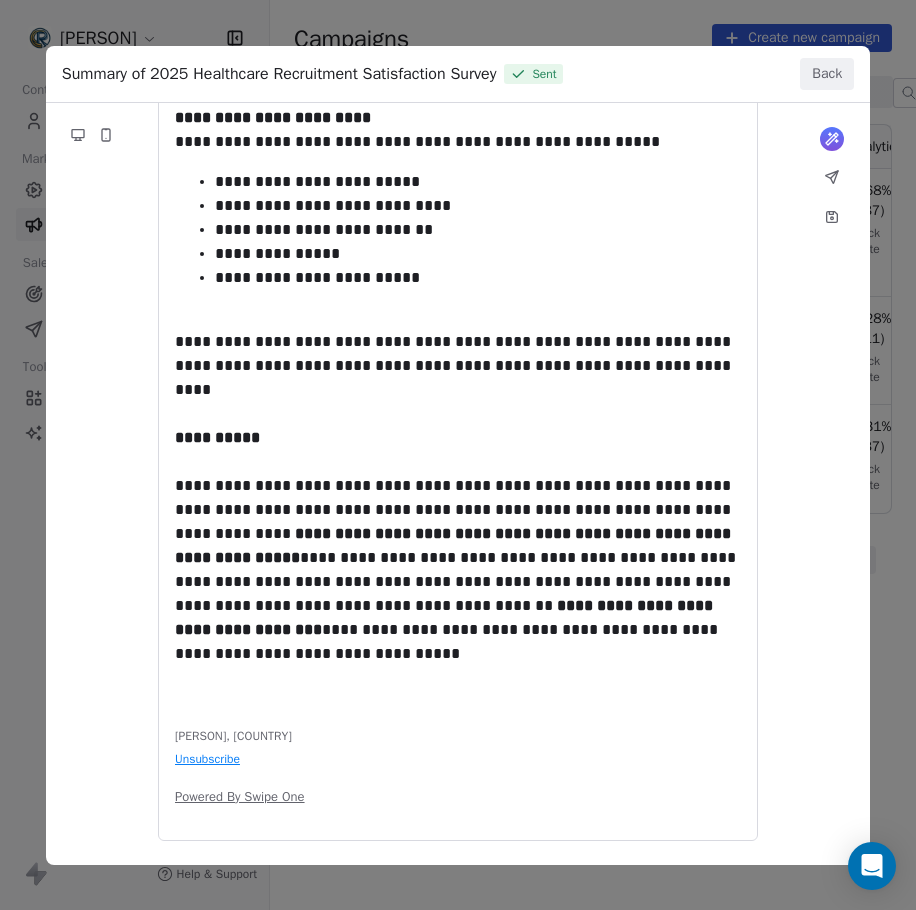 click on "Back" at bounding box center [827, 74] 